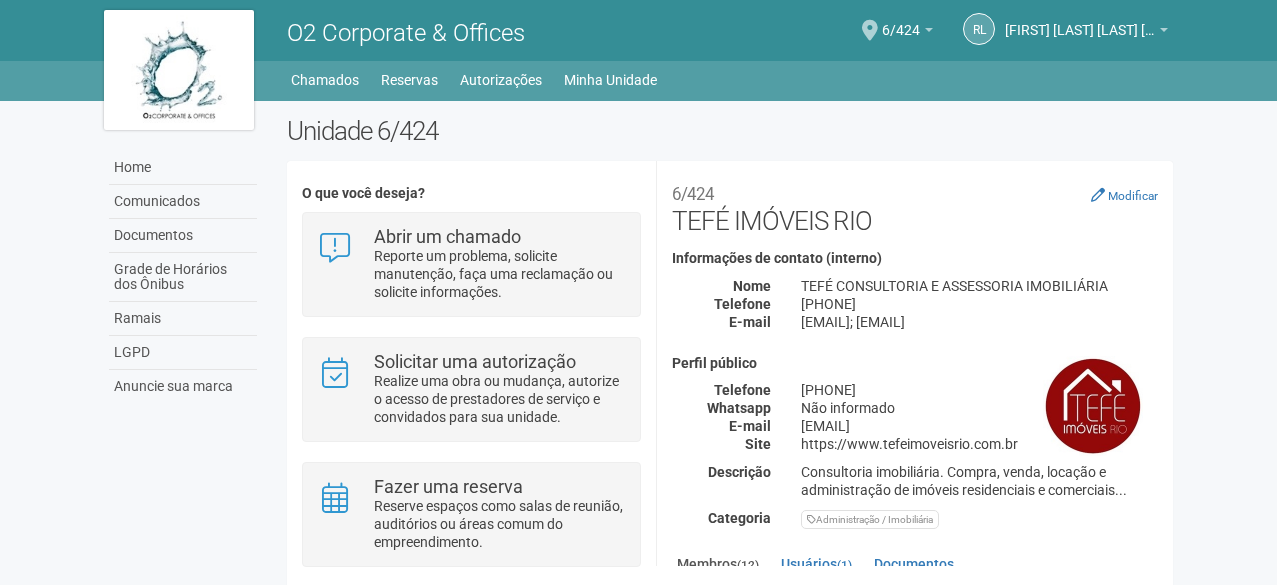 scroll, scrollTop: 0, scrollLeft: 0, axis: both 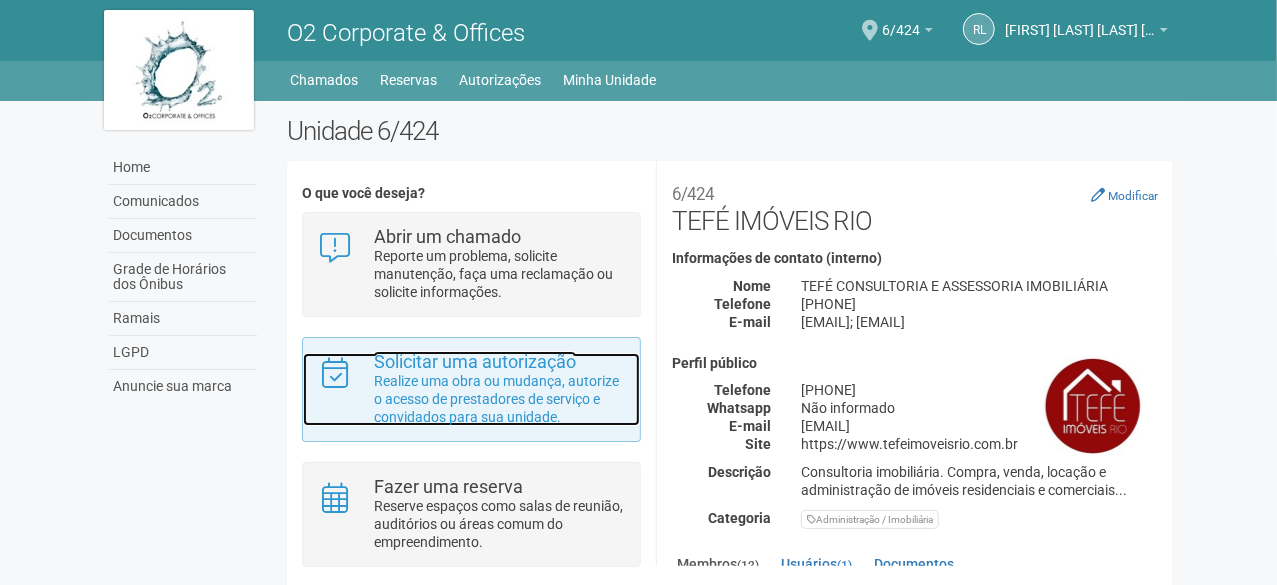 click on "Solicitar uma autorização" at bounding box center (475, 361) 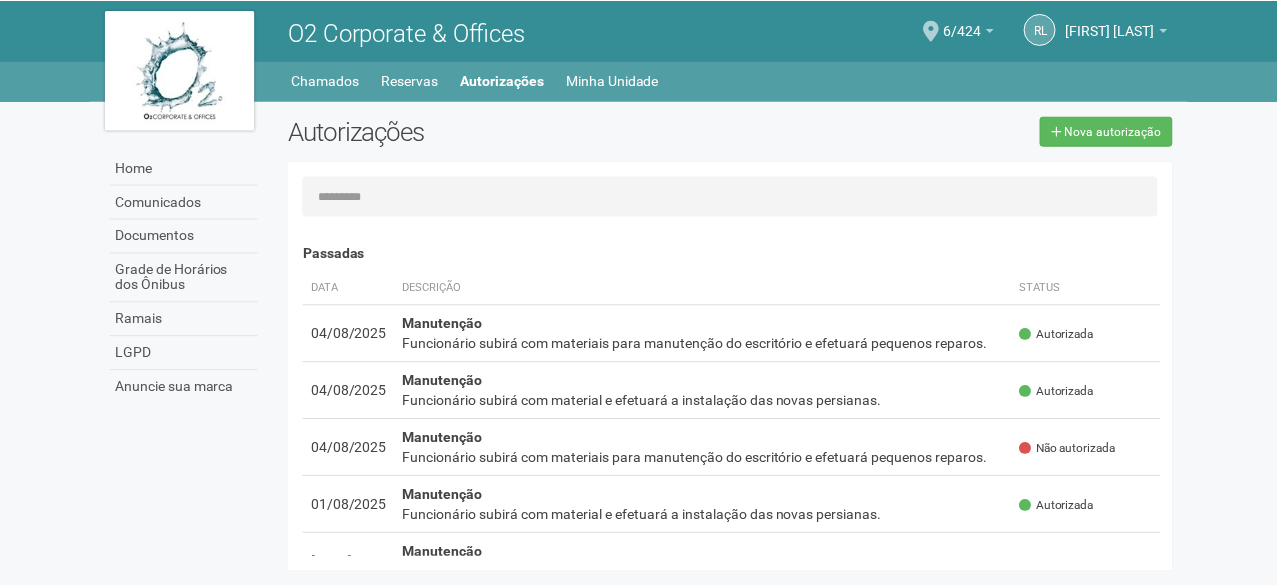 scroll, scrollTop: 0, scrollLeft: 0, axis: both 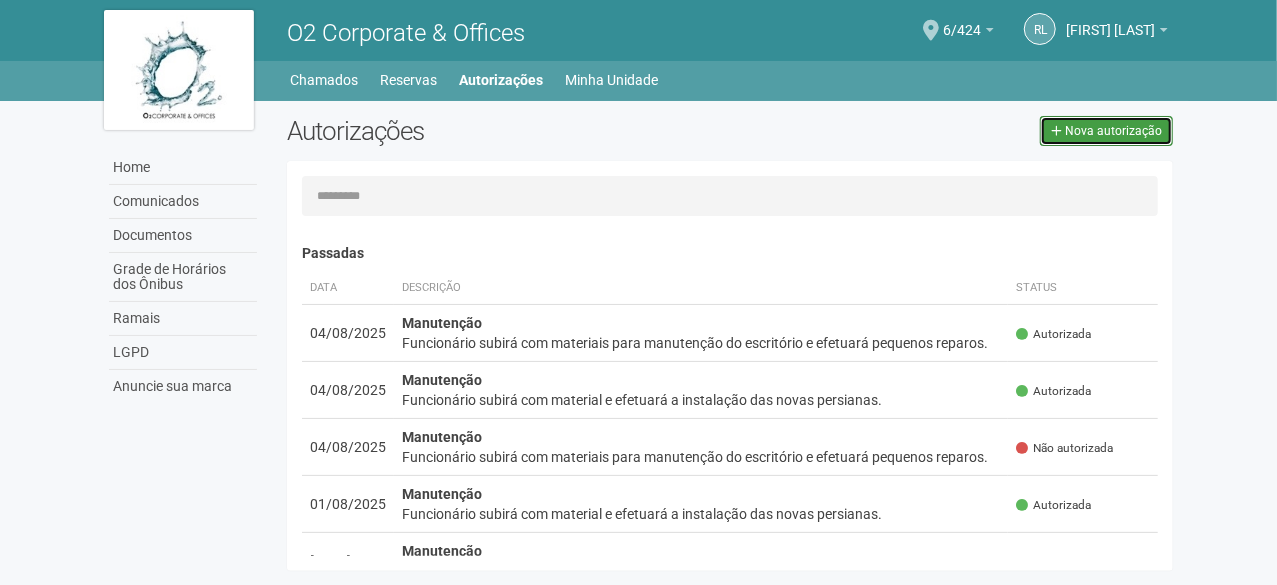 click on "Nova autorização" at bounding box center (1106, 131) 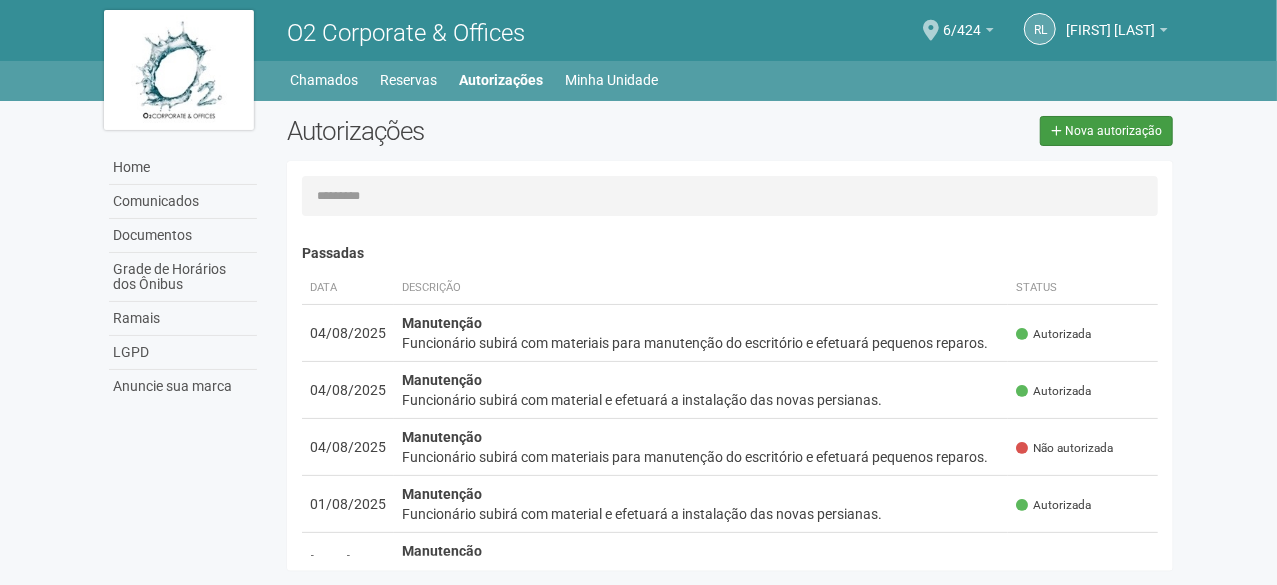 select on "**" 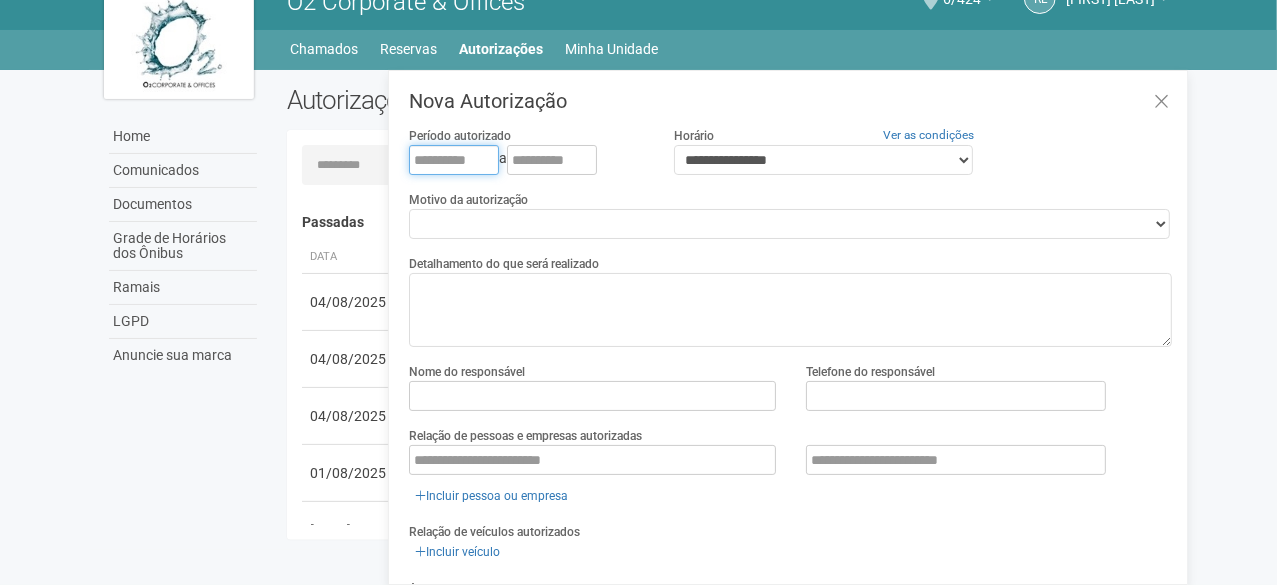 click at bounding box center (454, 160) 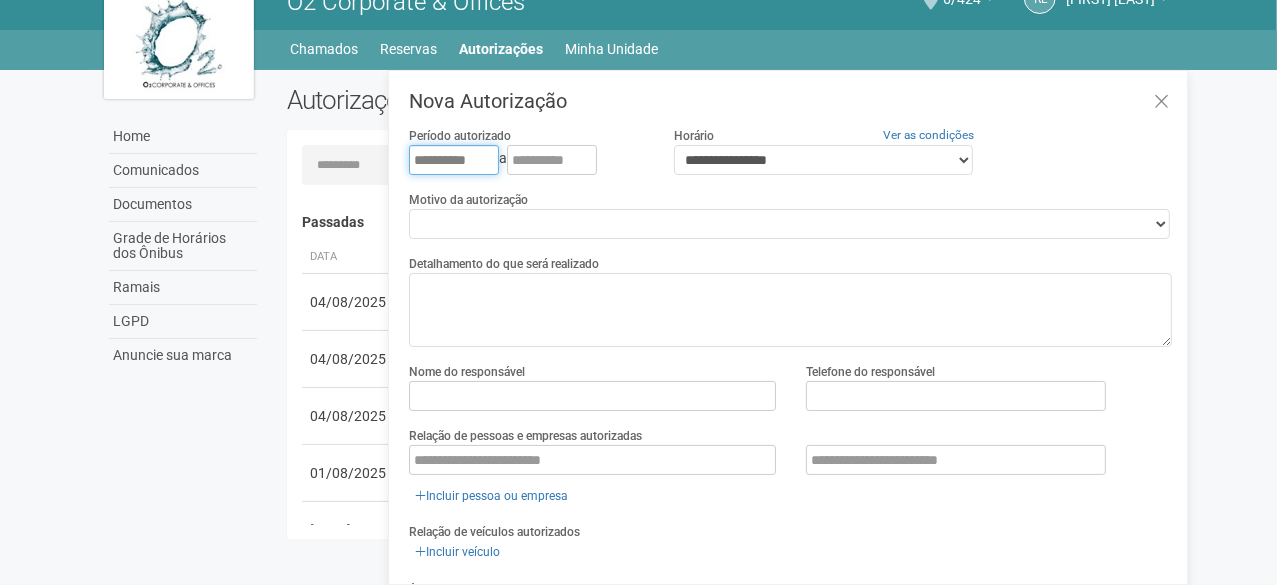 type on "**********" 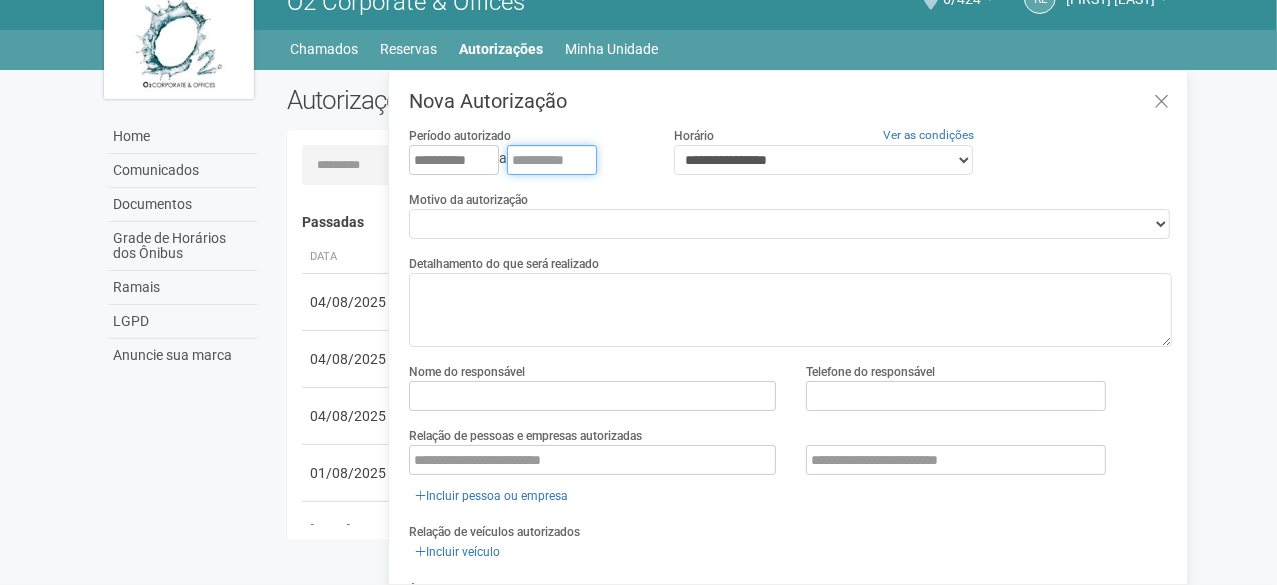 click at bounding box center (552, 160) 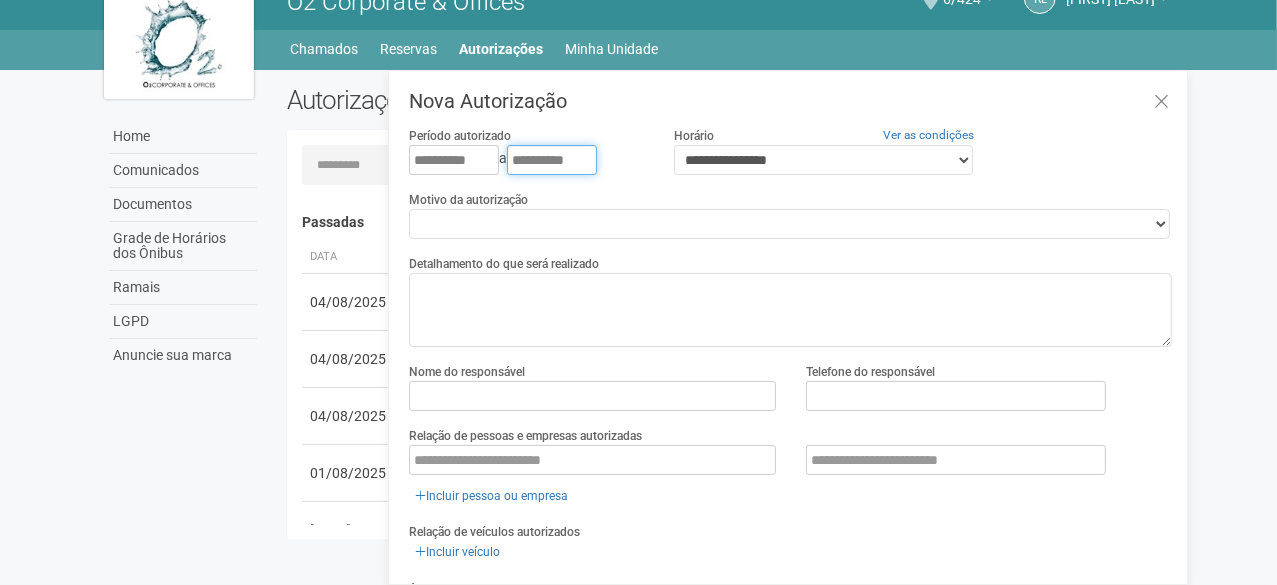 type on "**********" 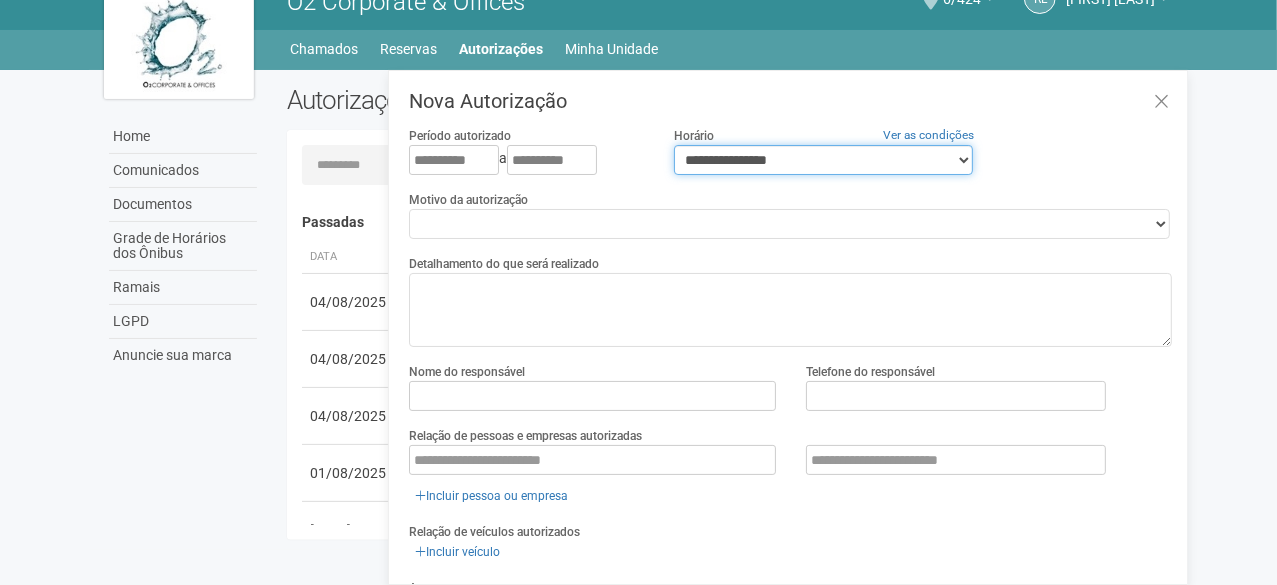 click on "**********" at bounding box center [824, 160] 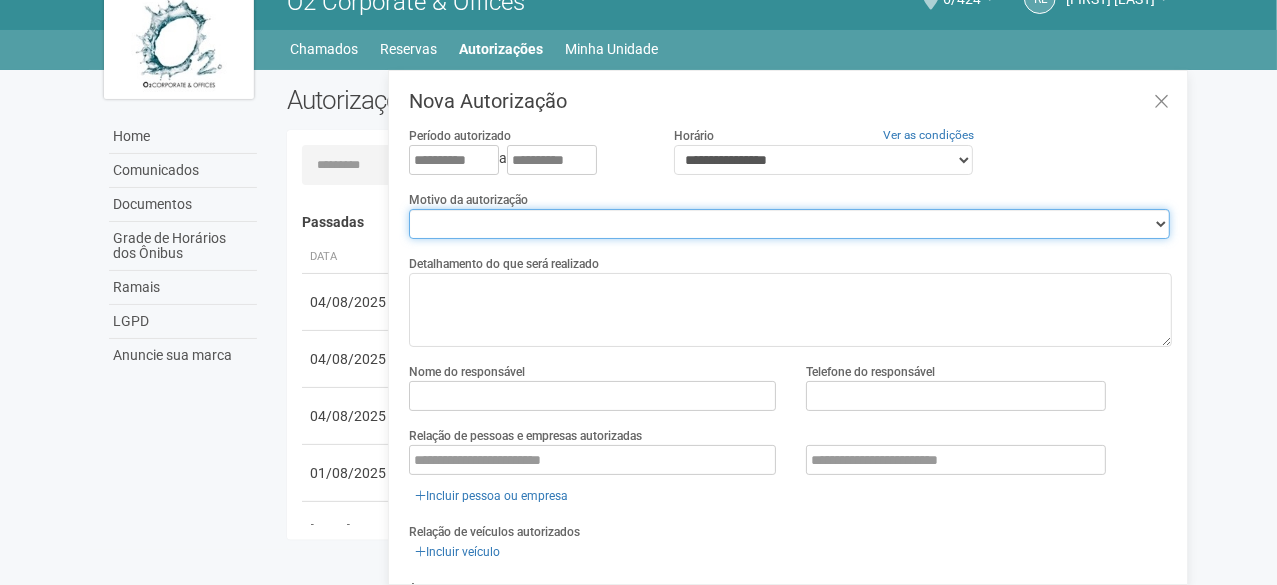 click on "**********" at bounding box center [789, 224] 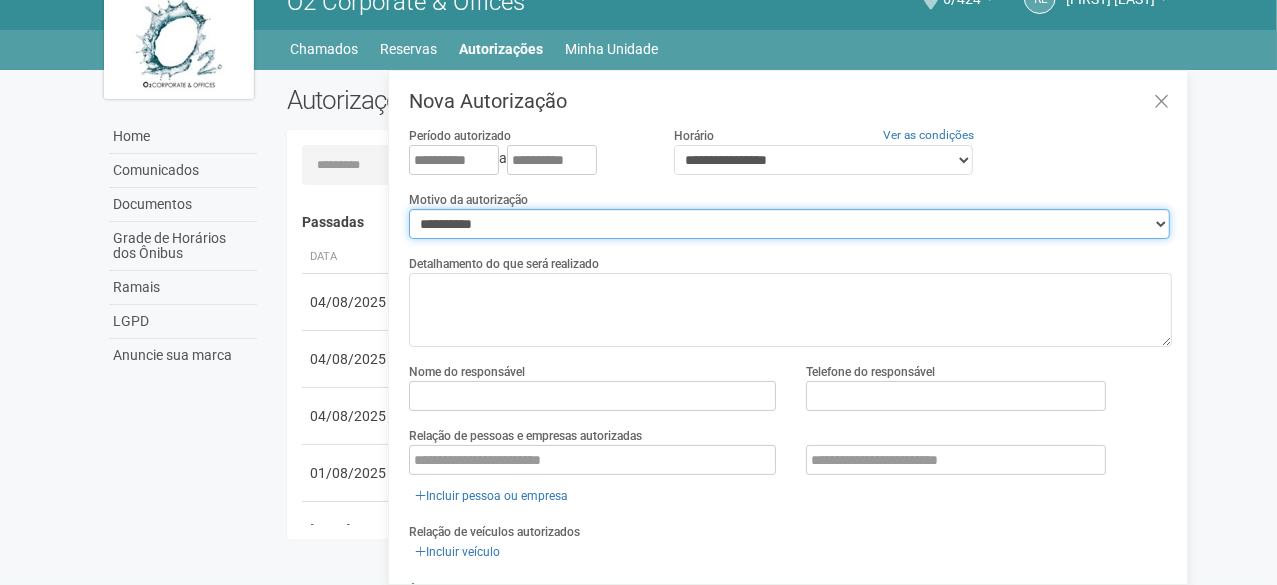 click on "**********" at bounding box center [789, 224] 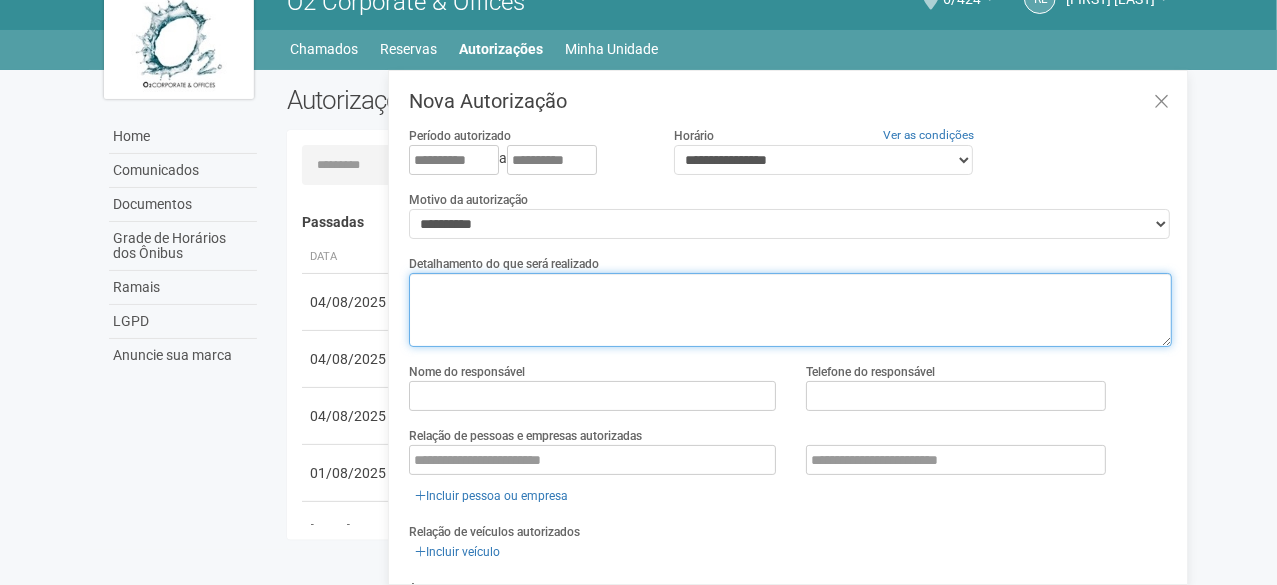 click at bounding box center (790, 310) 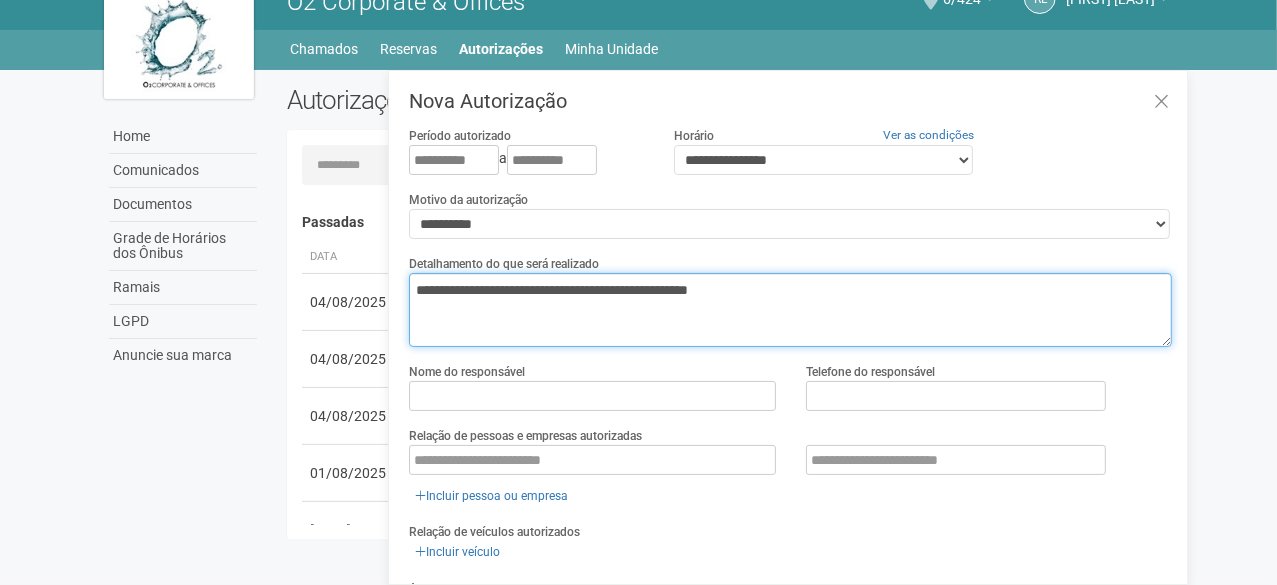 scroll, scrollTop: 100, scrollLeft: 0, axis: vertical 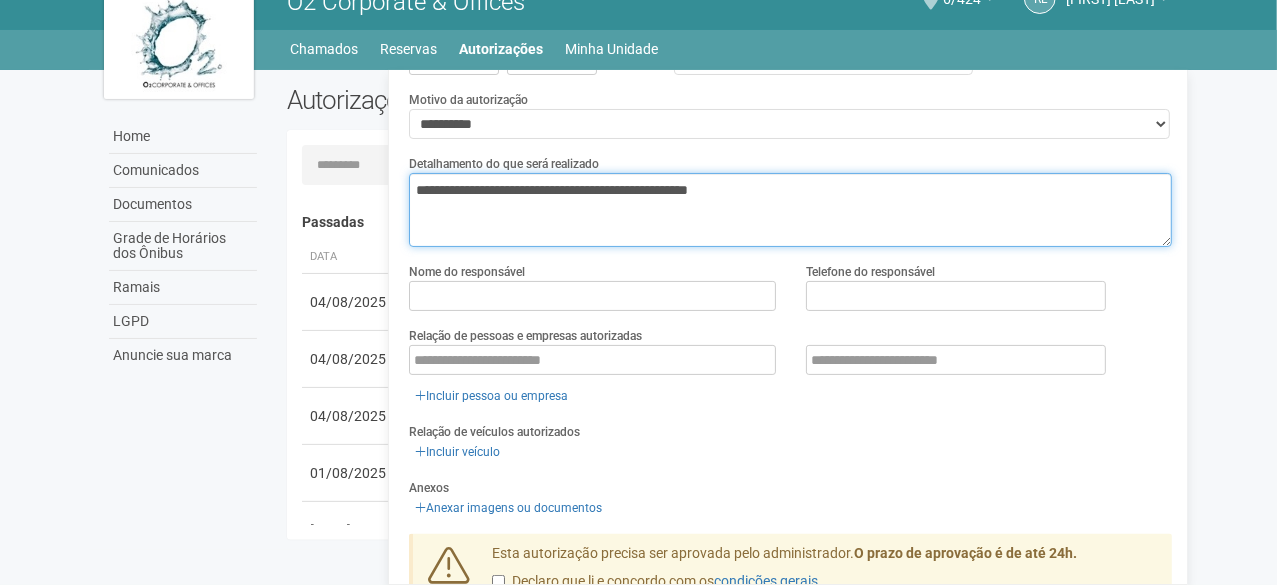 type on "**********" 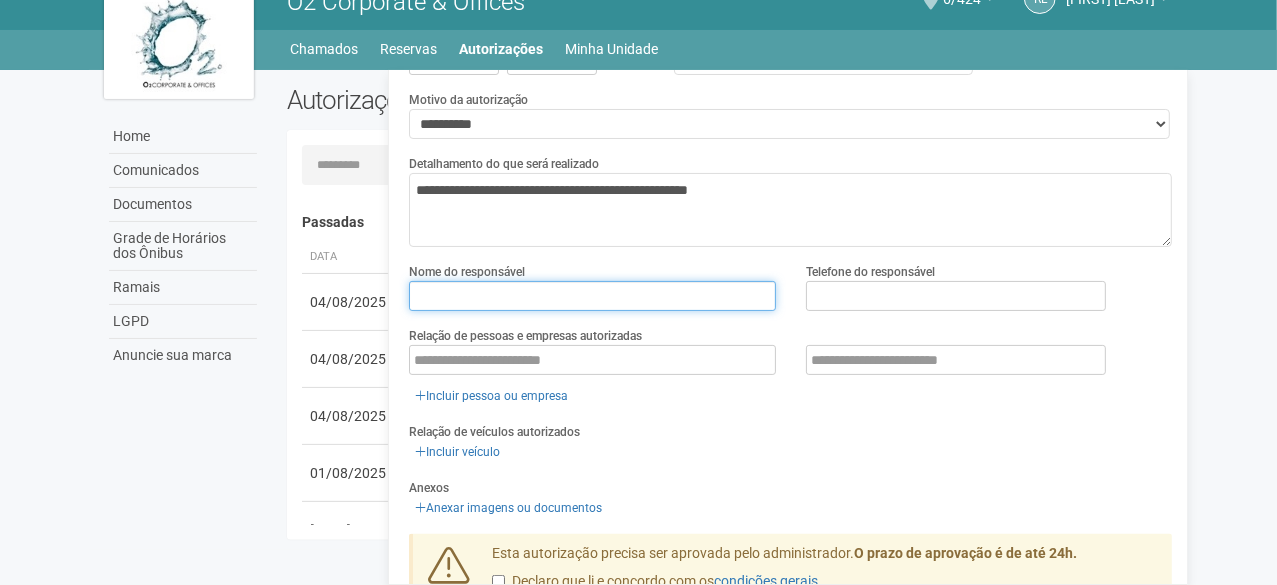 click at bounding box center (592, 296) 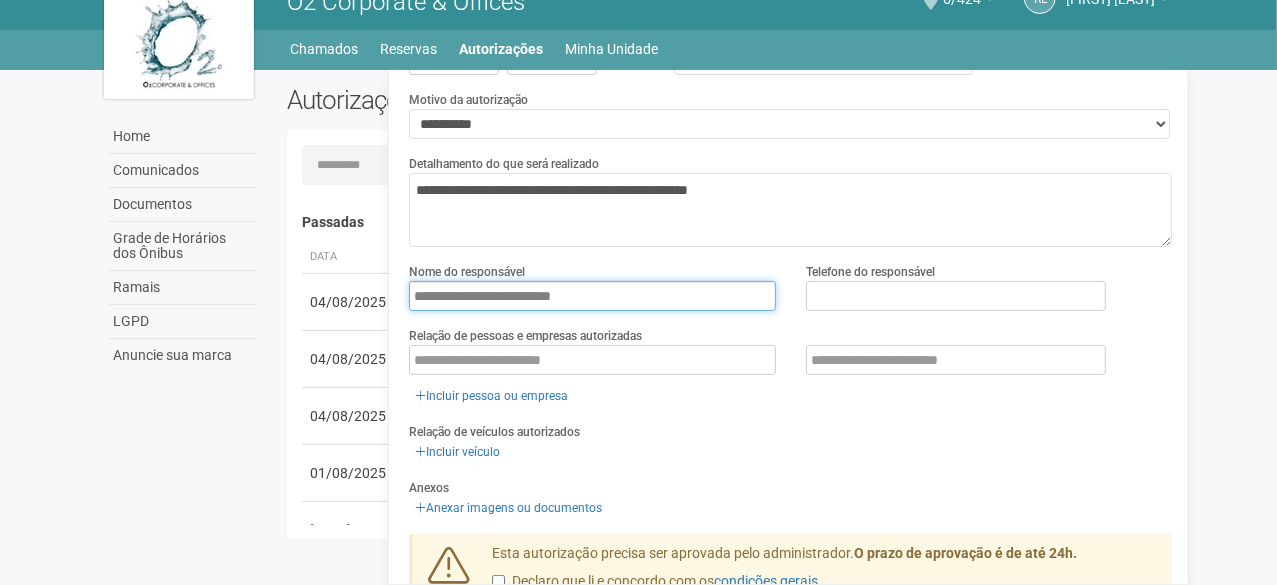 type on "**********" 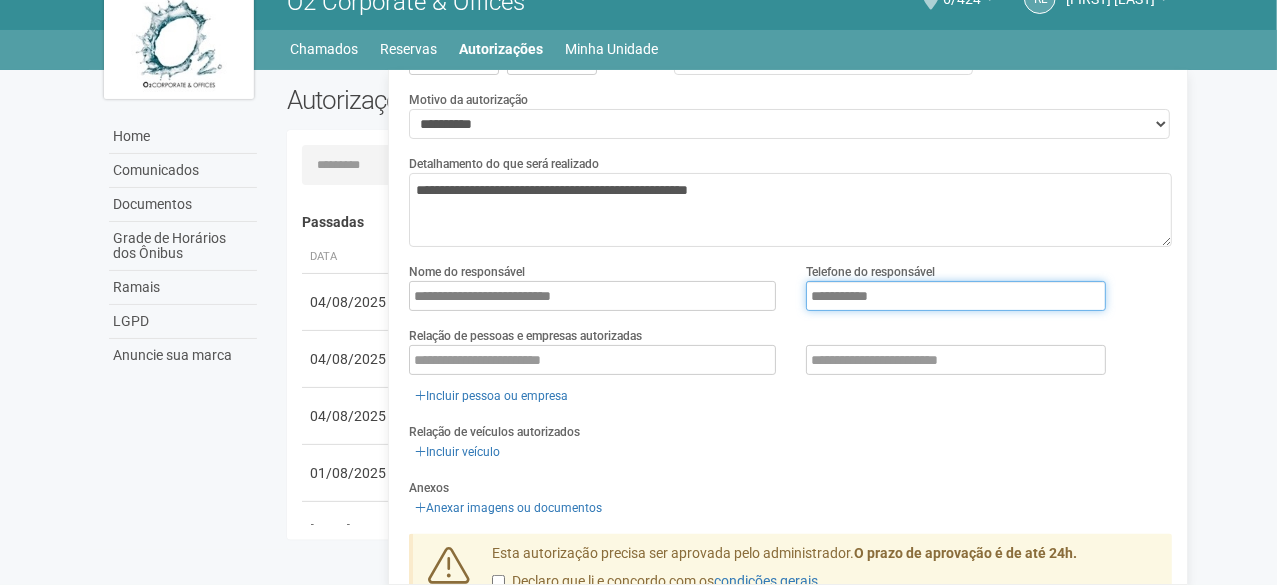 type on "**********" 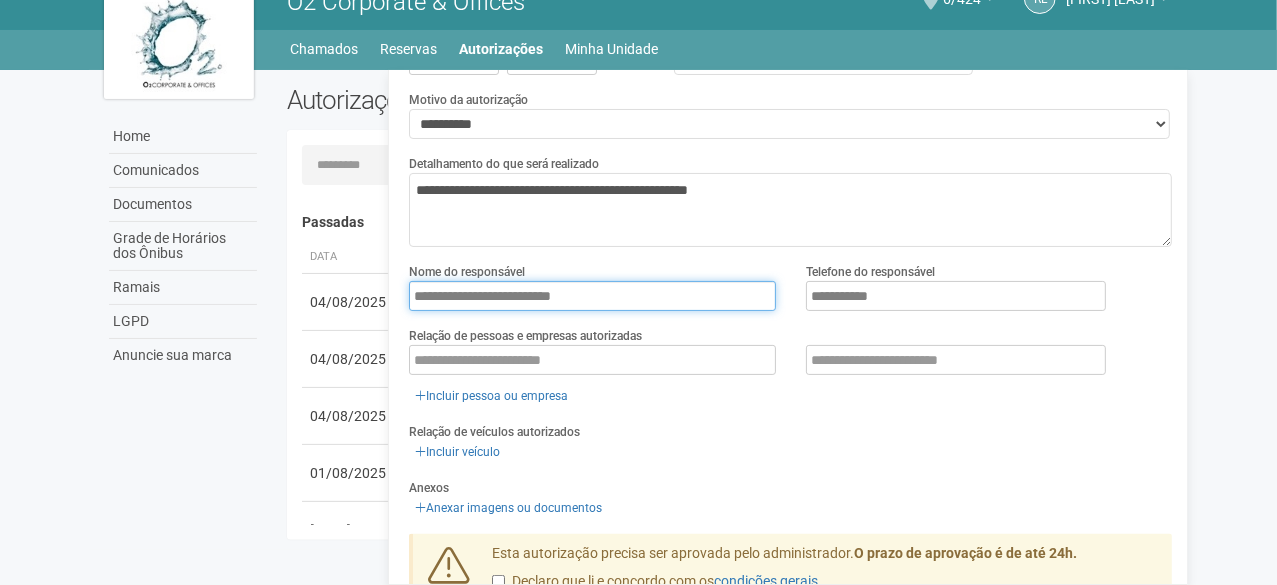 click on "**********" at bounding box center [592, 296] 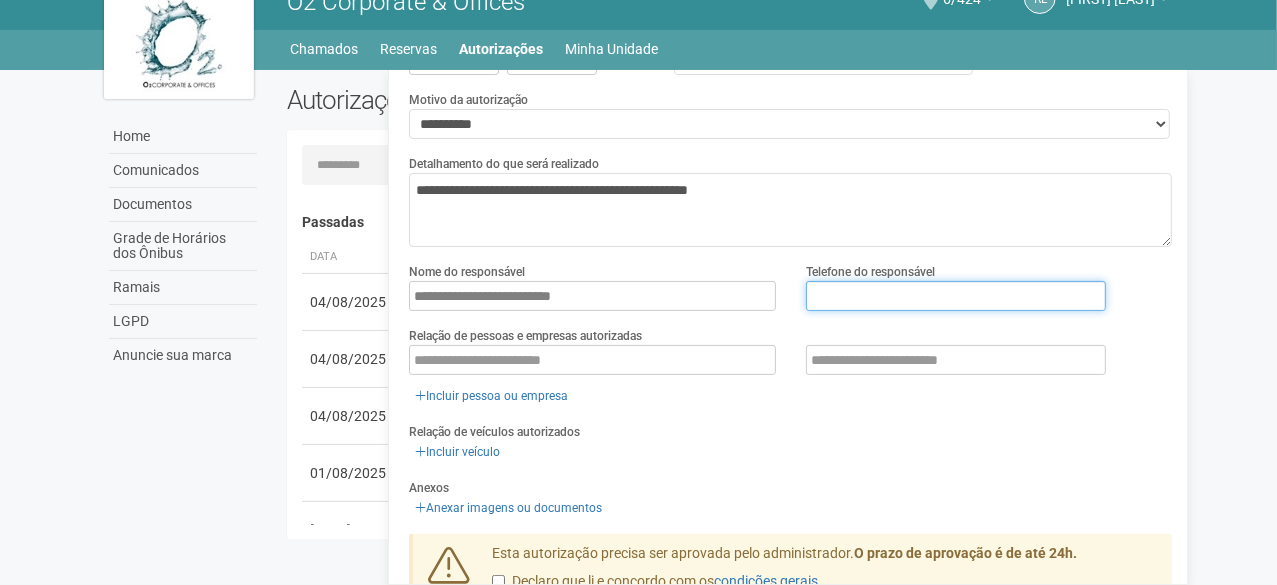 type 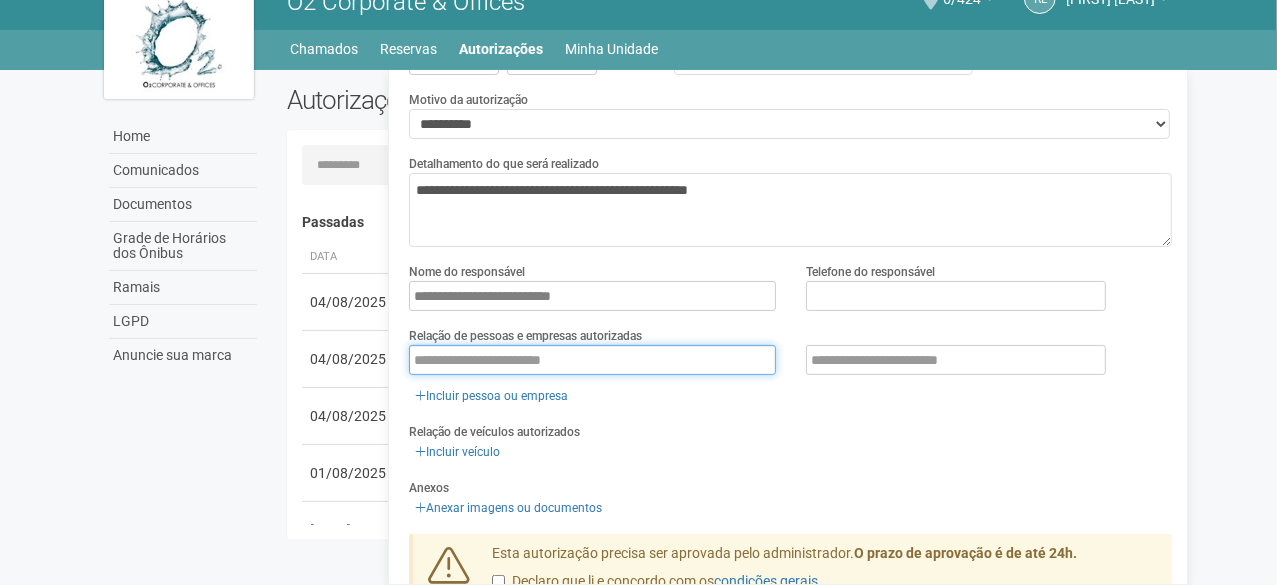 click at bounding box center [592, 360] 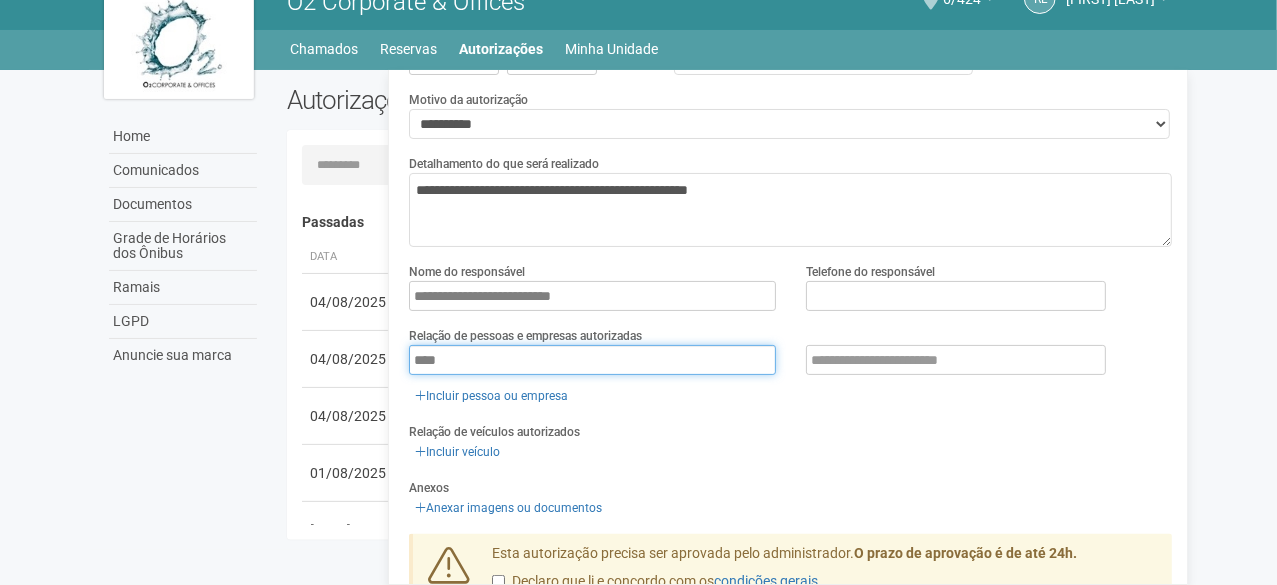 type on "****" 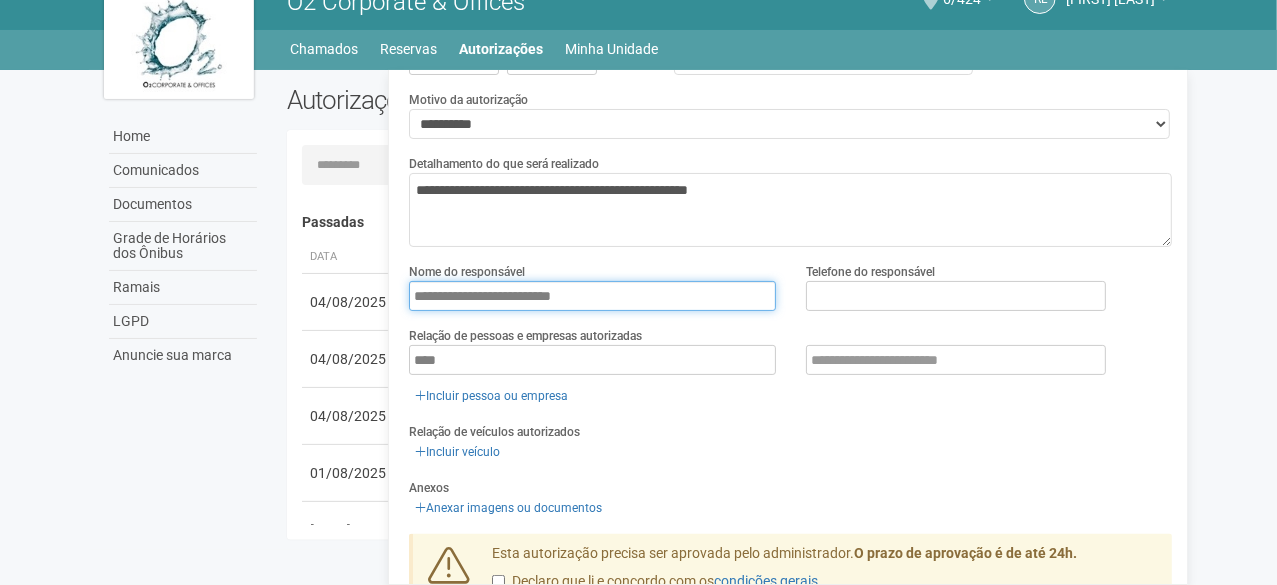 click on "**********" at bounding box center [592, 296] 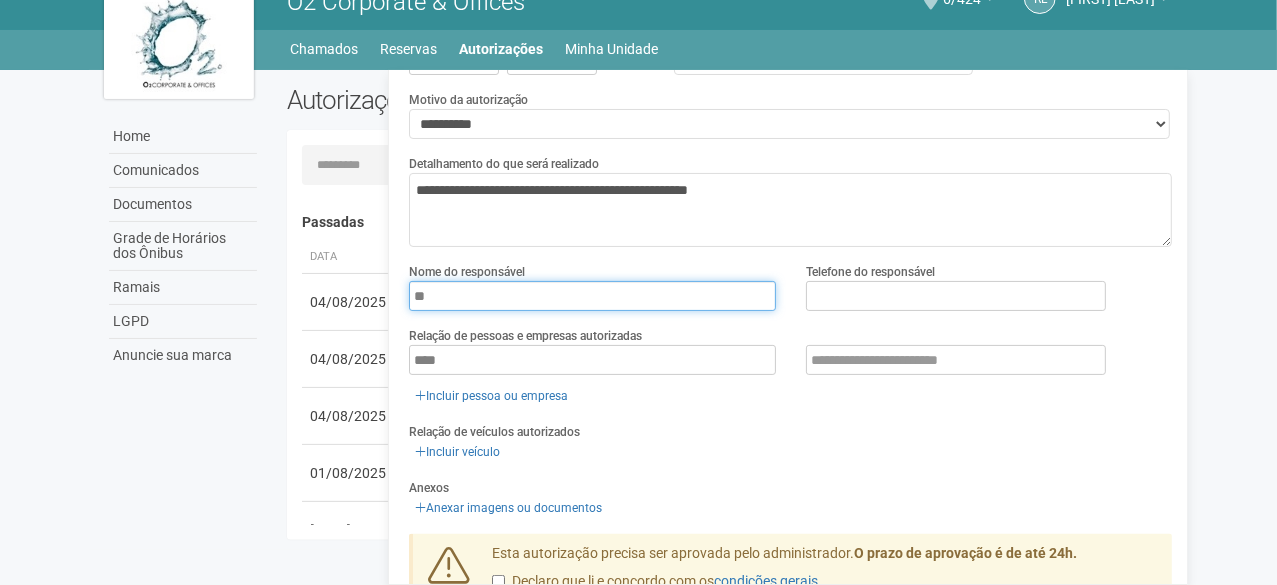 type on "*" 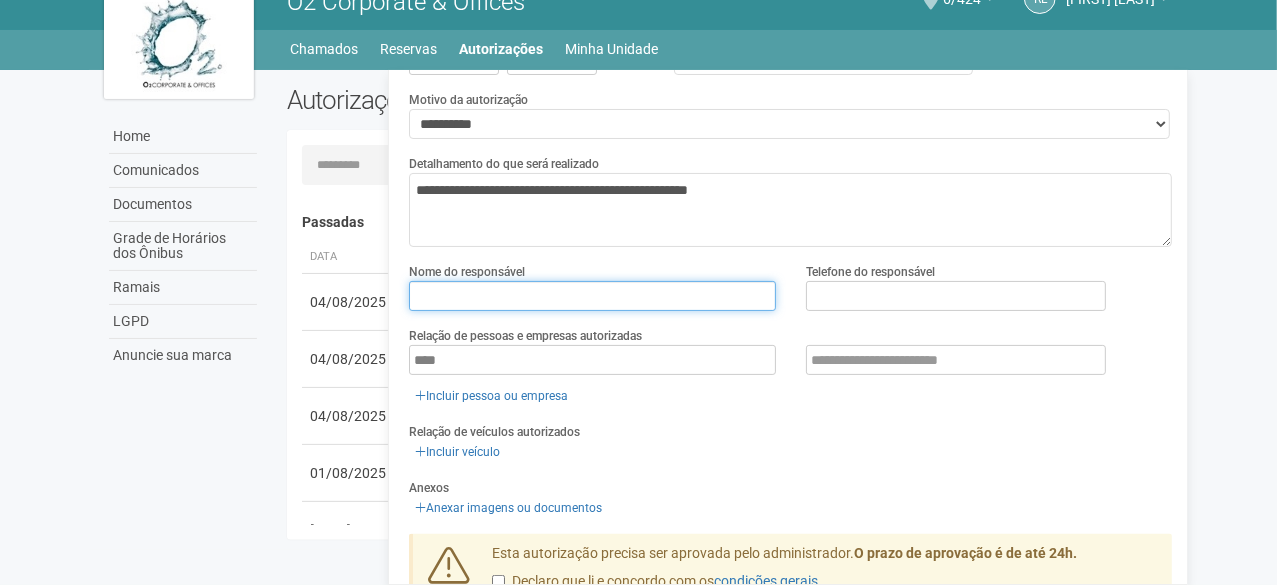 type 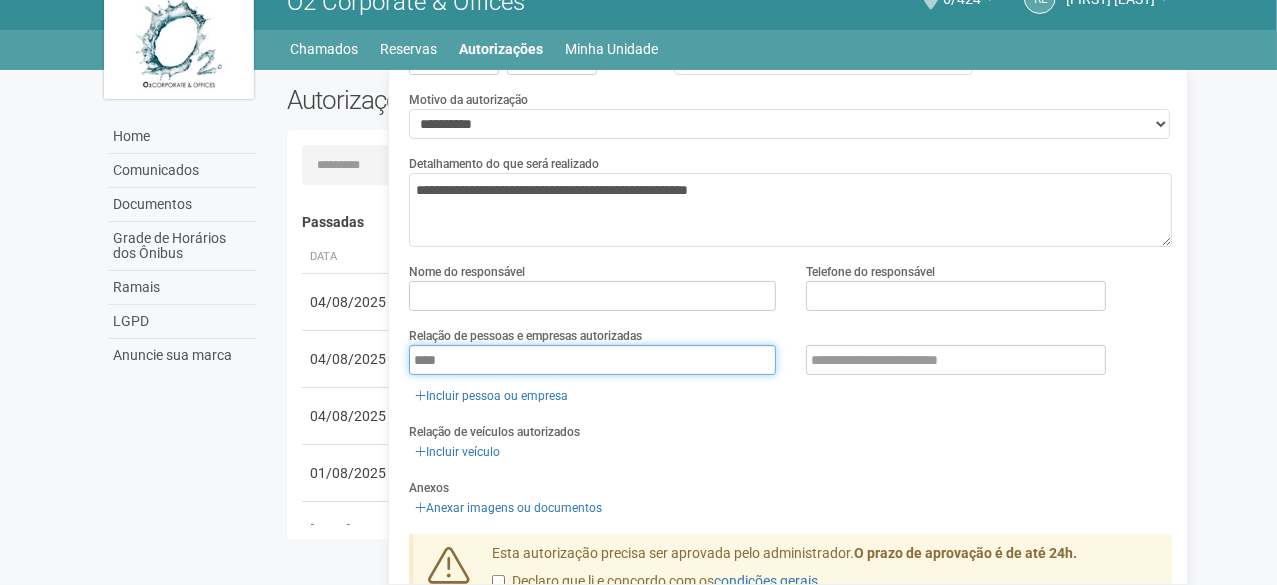 click on "****" at bounding box center [592, 360] 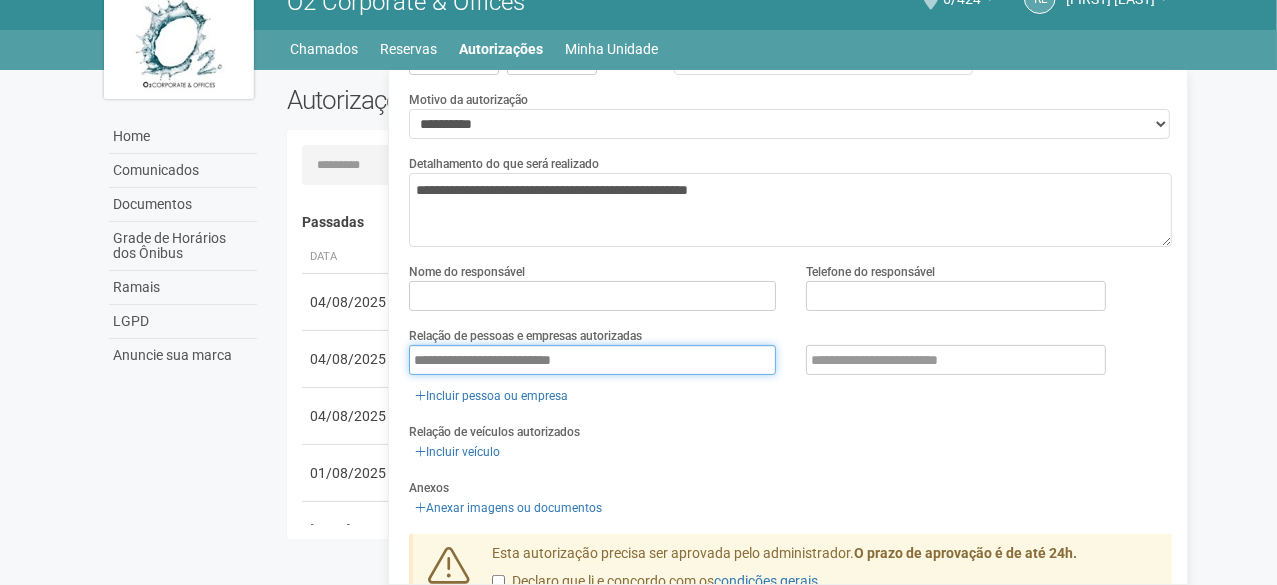 type on "**********" 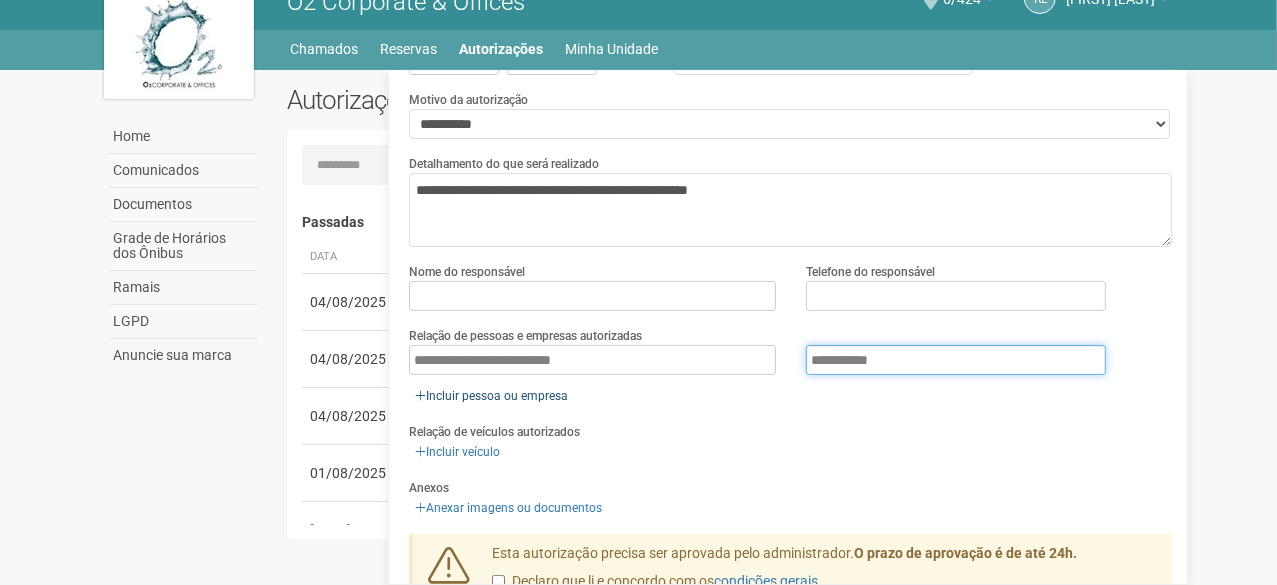 type on "**********" 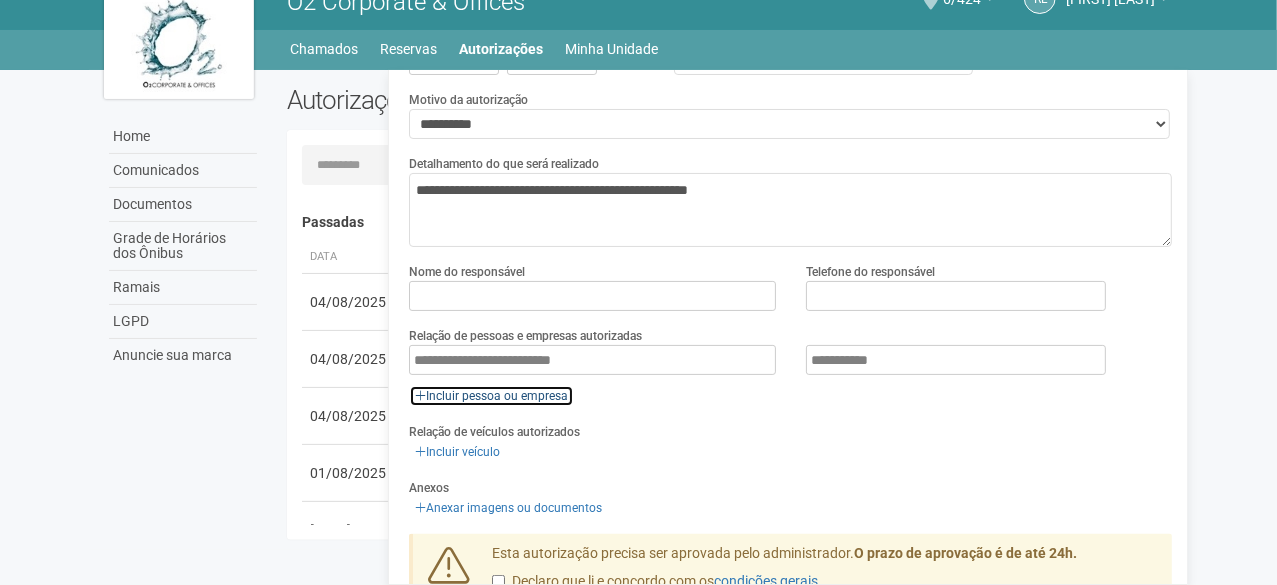 click on "Incluir pessoa ou empresa" at bounding box center (491, 396) 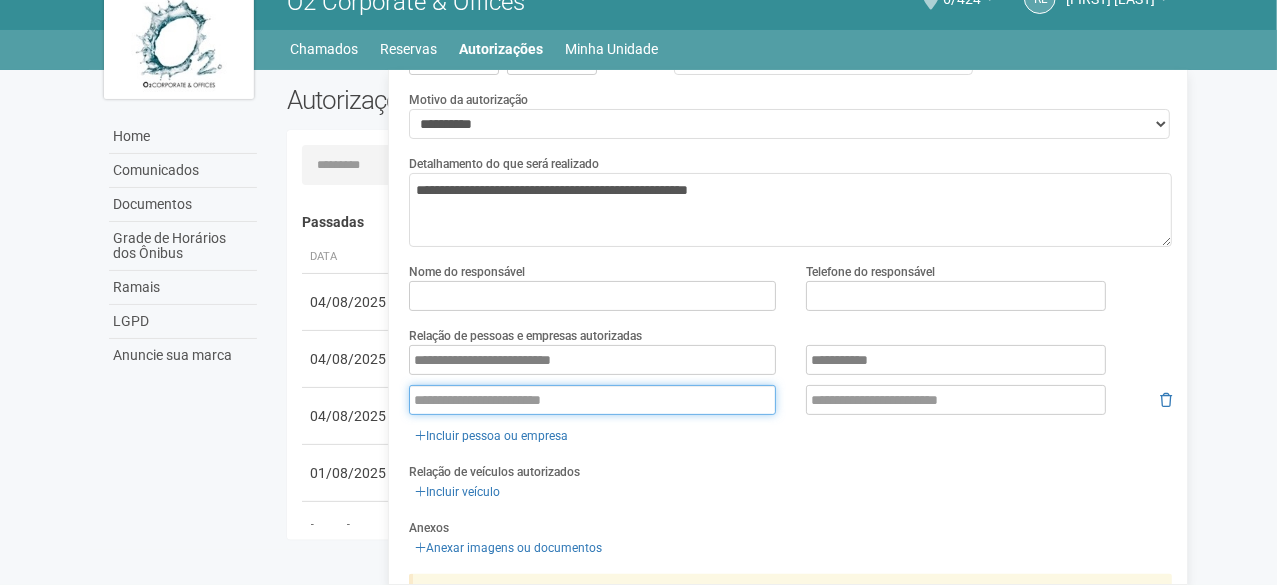 click at bounding box center (592, 400) 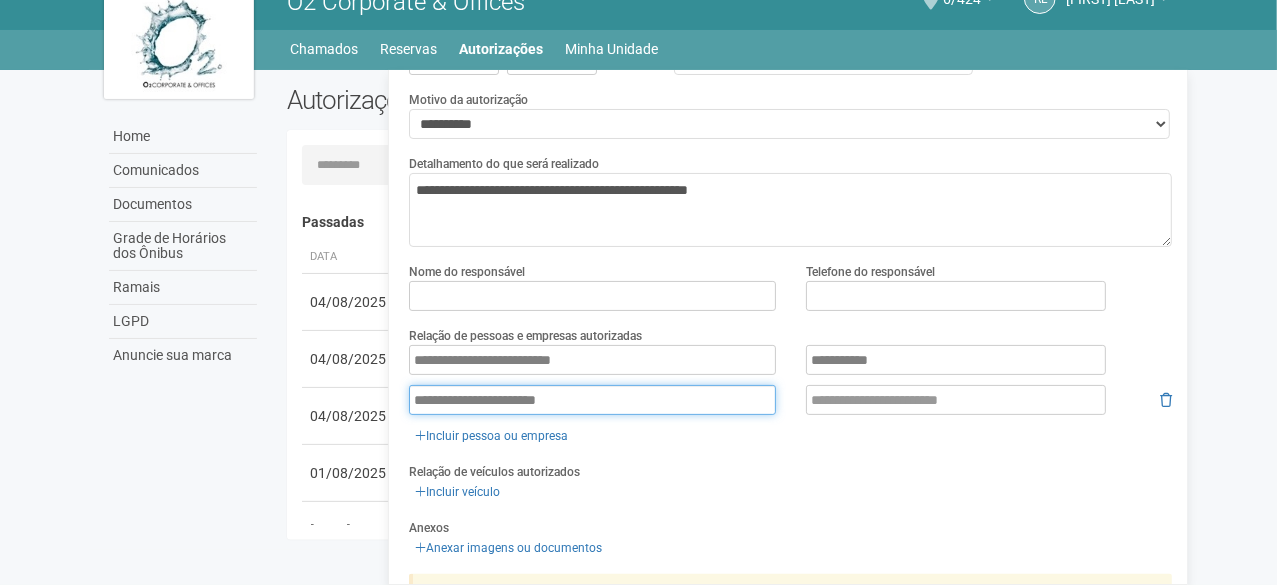 type on "**********" 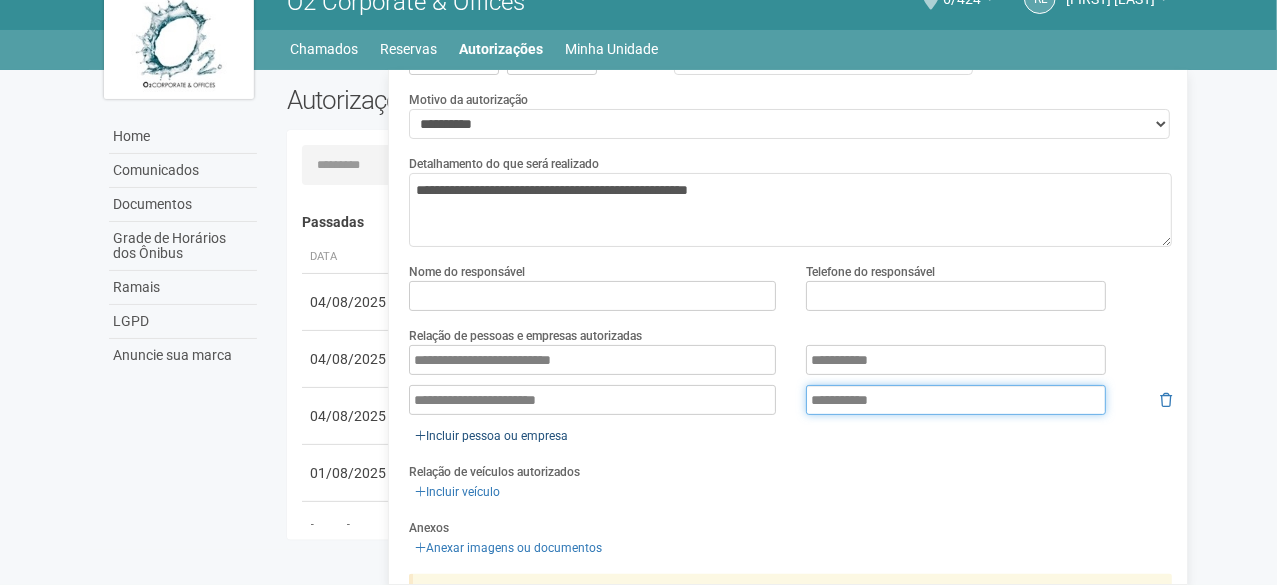 type on "**********" 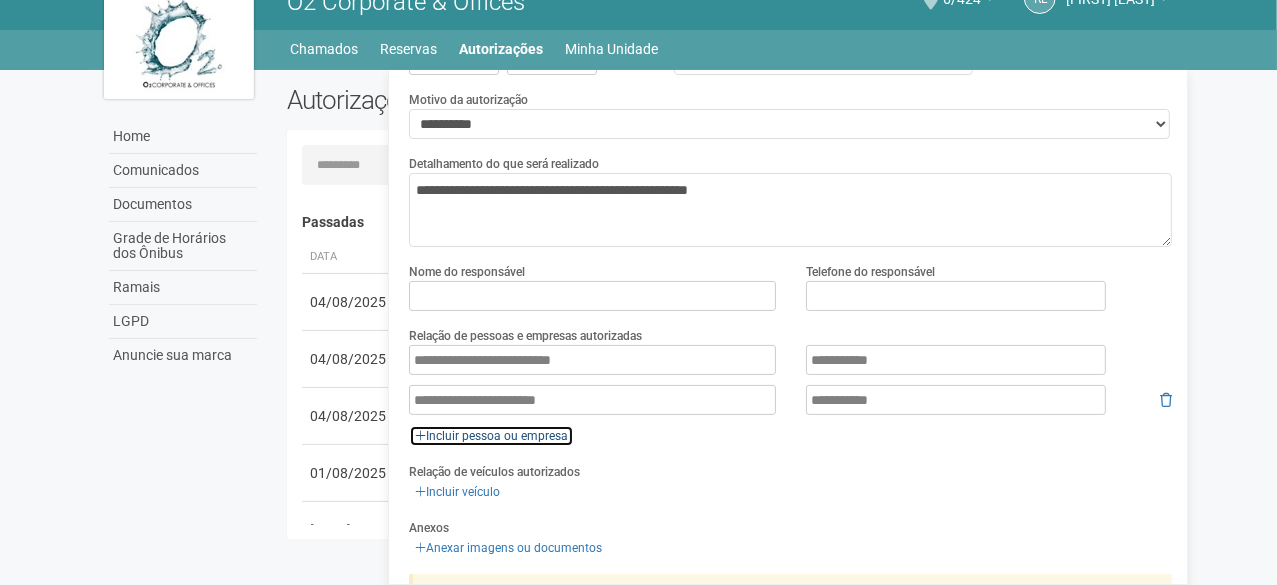 click on "Incluir pessoa ou empresa" at bounding box center (491, 436) 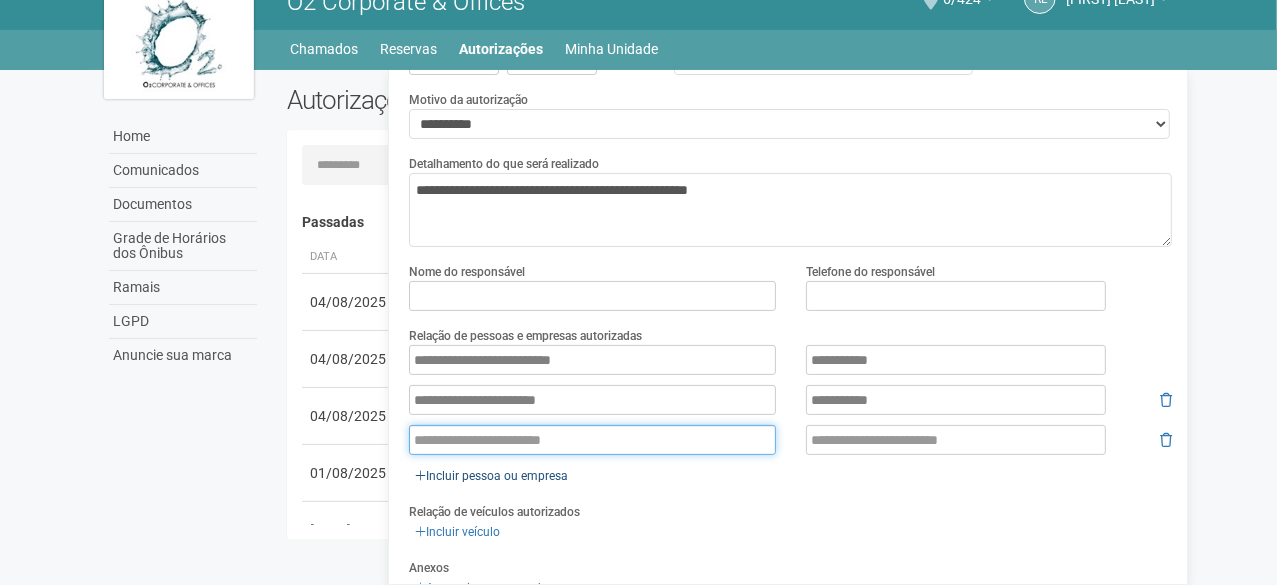 click at bounding box center [592, 440] 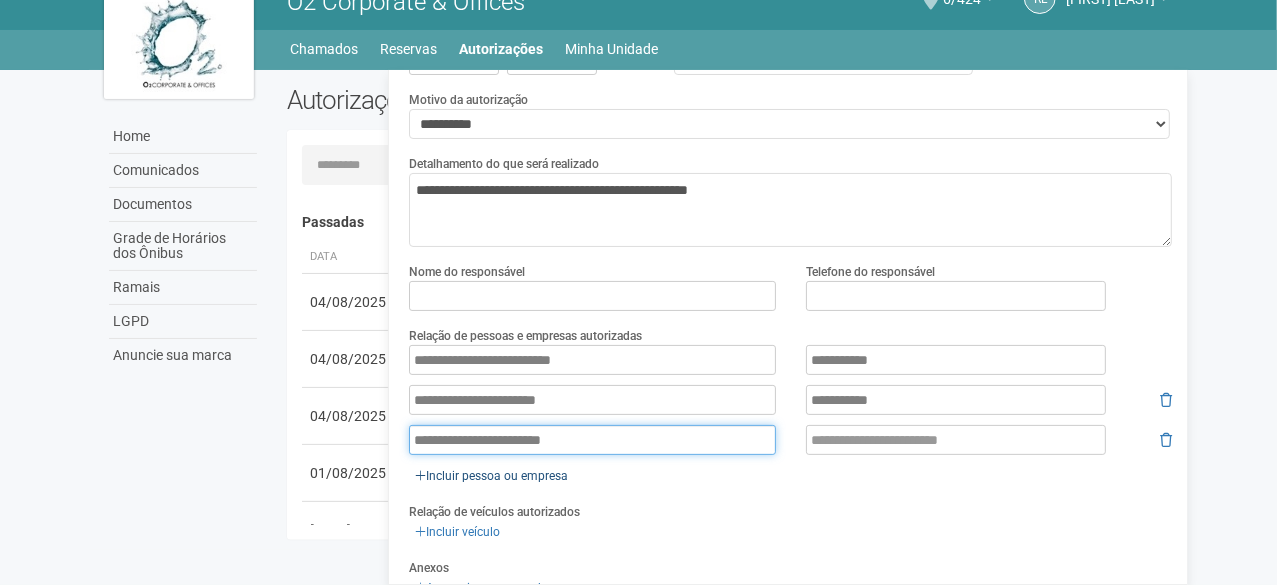 type on "**********" 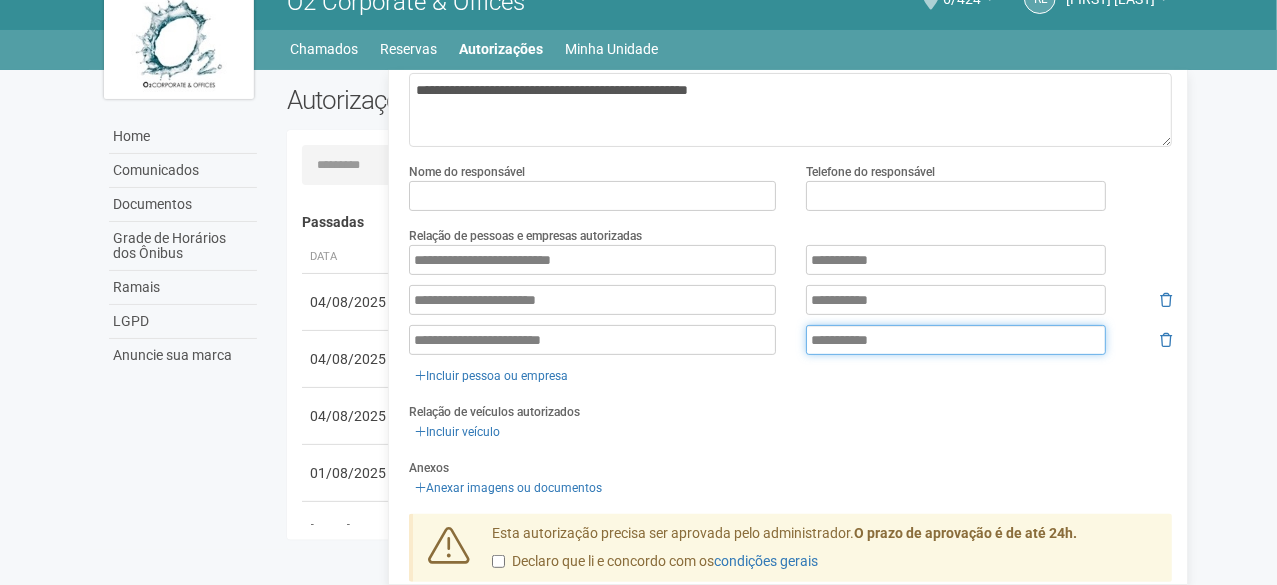 scroll, scrollTop: 283, scrollLeft: 0, axis: vertical 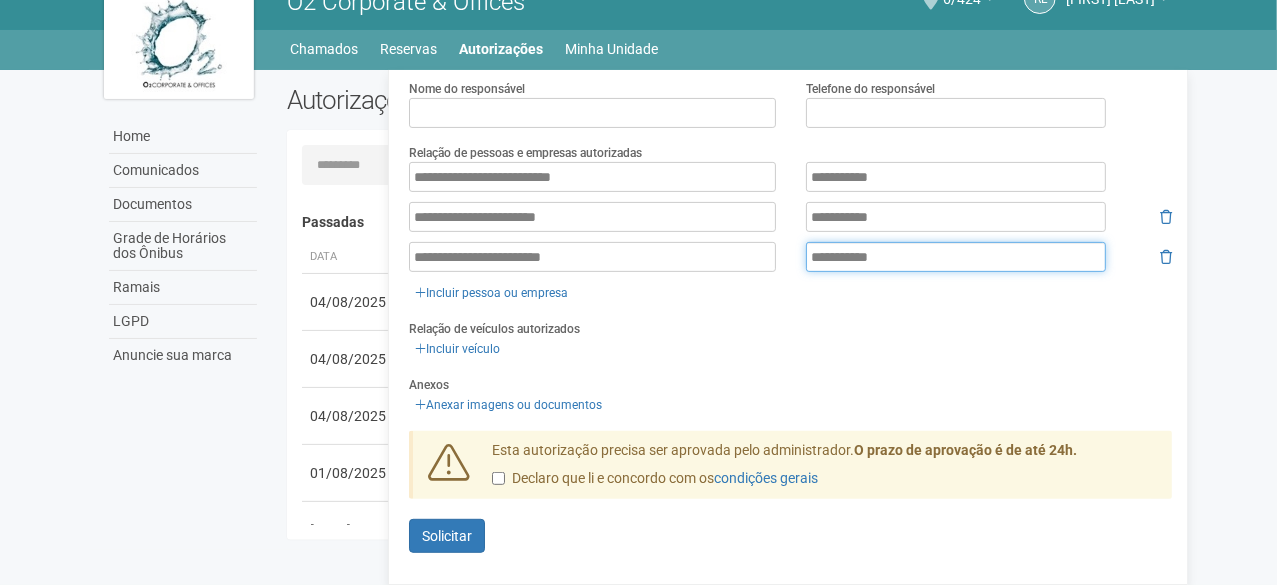 type on "**********" 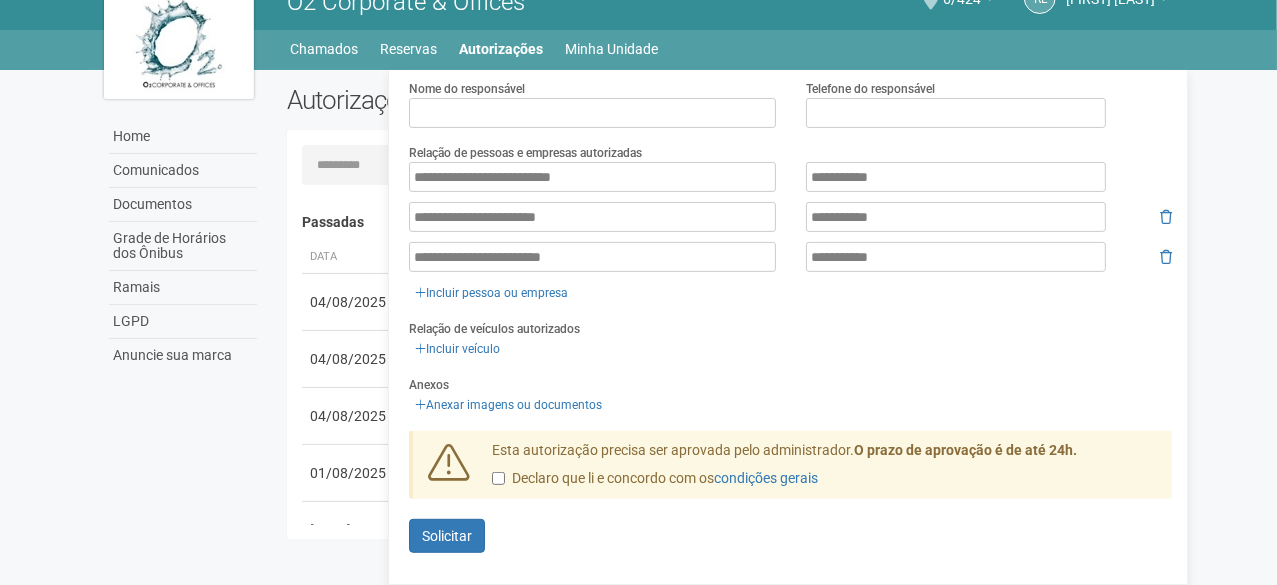 click on "Declaro que li e concordo com os
condições gerais" at bounding box center (655, 479) 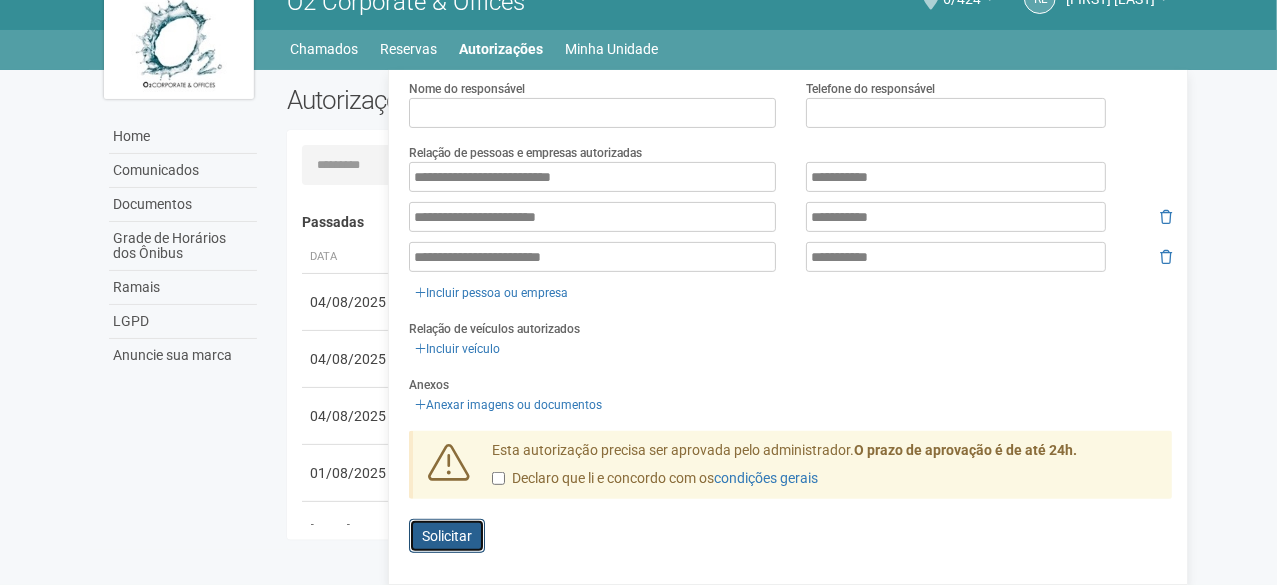 click on "Enviando...
Solicitar" at bounding box center [447, 536] 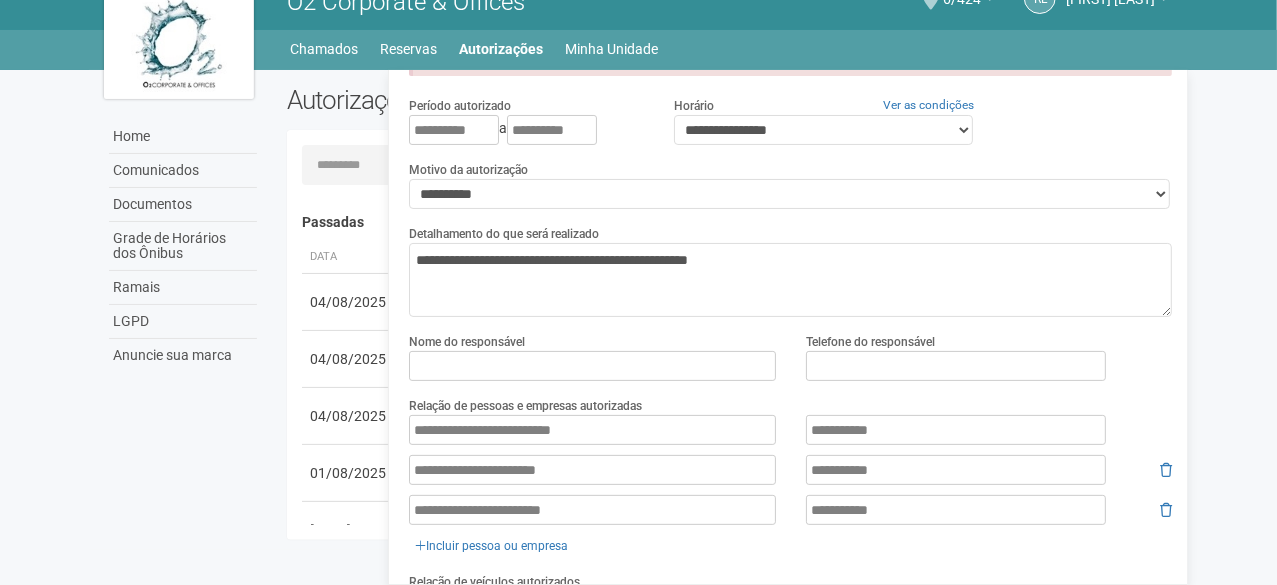 scroll, scrollTop: 155, scrollLeft: 0, axis: vertical 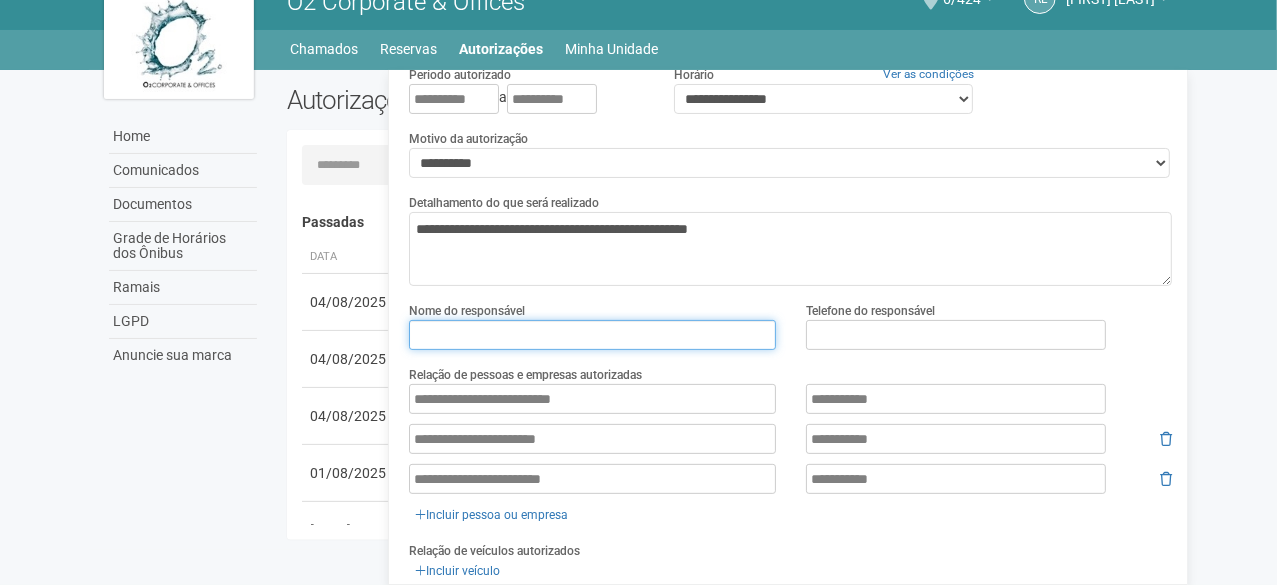 click at bounding box center (592, 335) 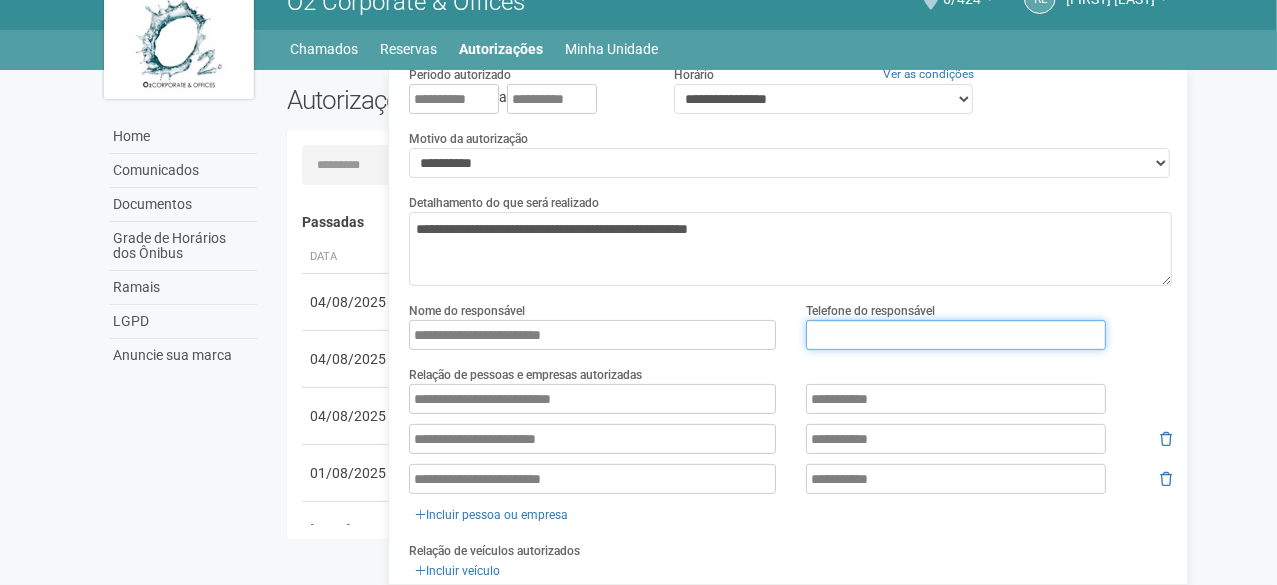 type on "**********" 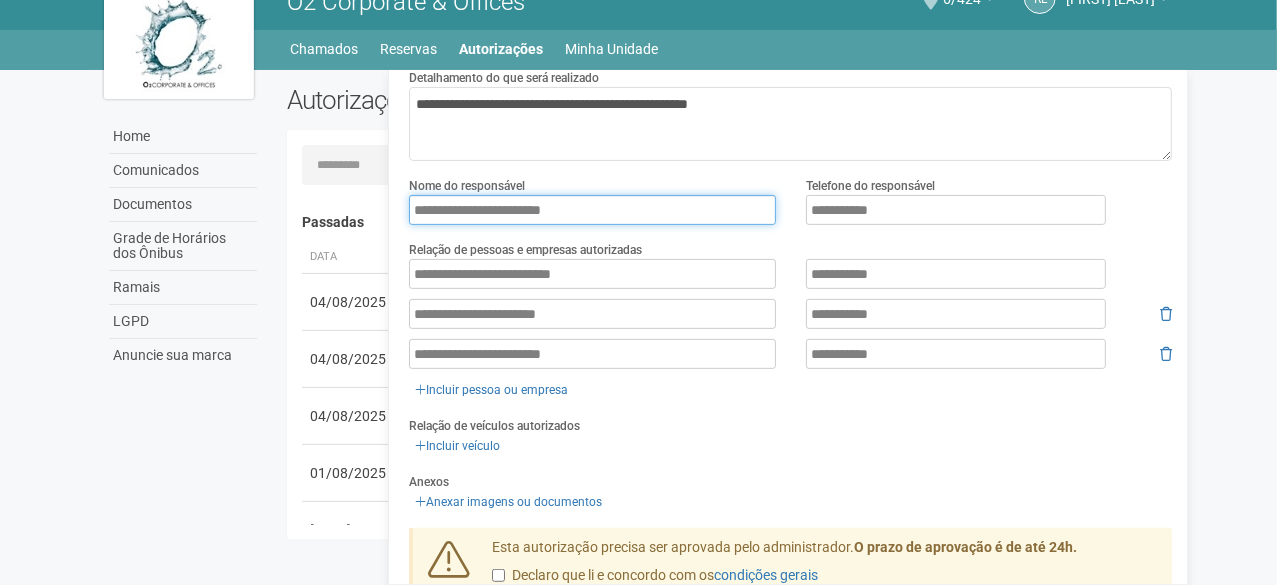 scroll, scrollTop: 377, scrollLeft: 0, axis: vertical 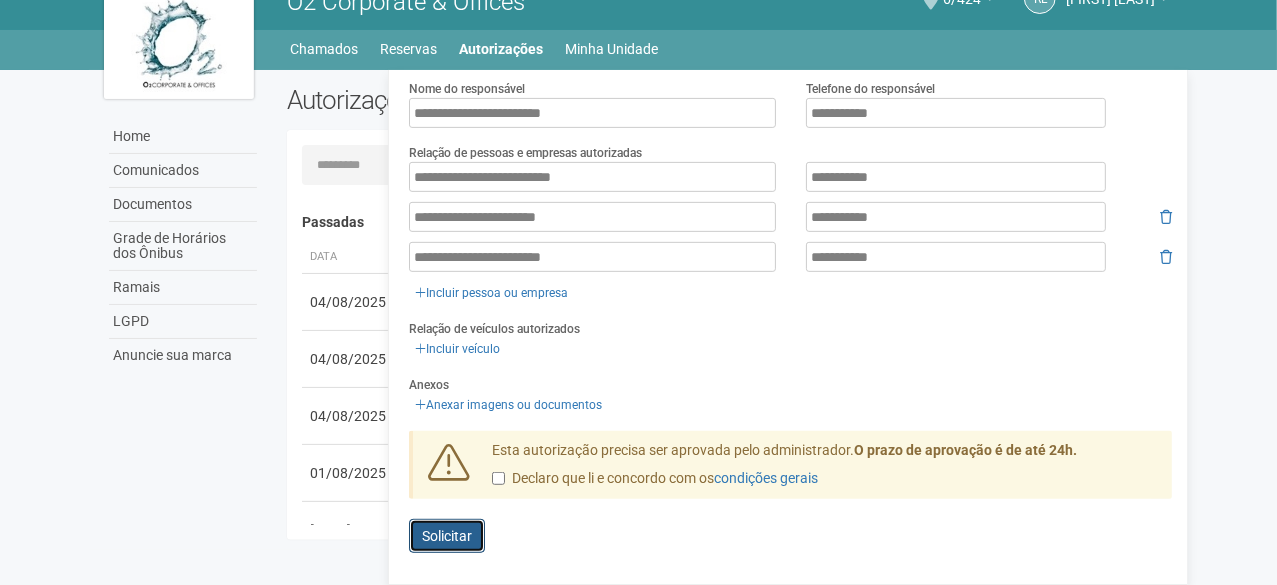 click on "Enviando...
Solicitar" at bounding box center (447, 536) 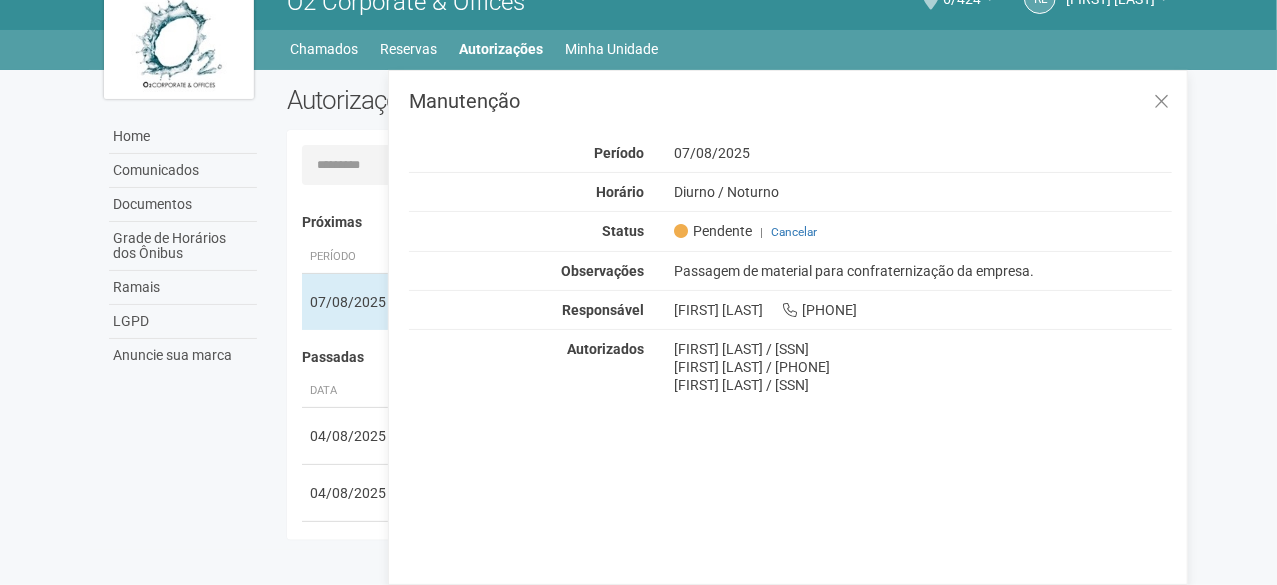 scroll, scrollTop: 0, scrollLeft: 0, axis: both 